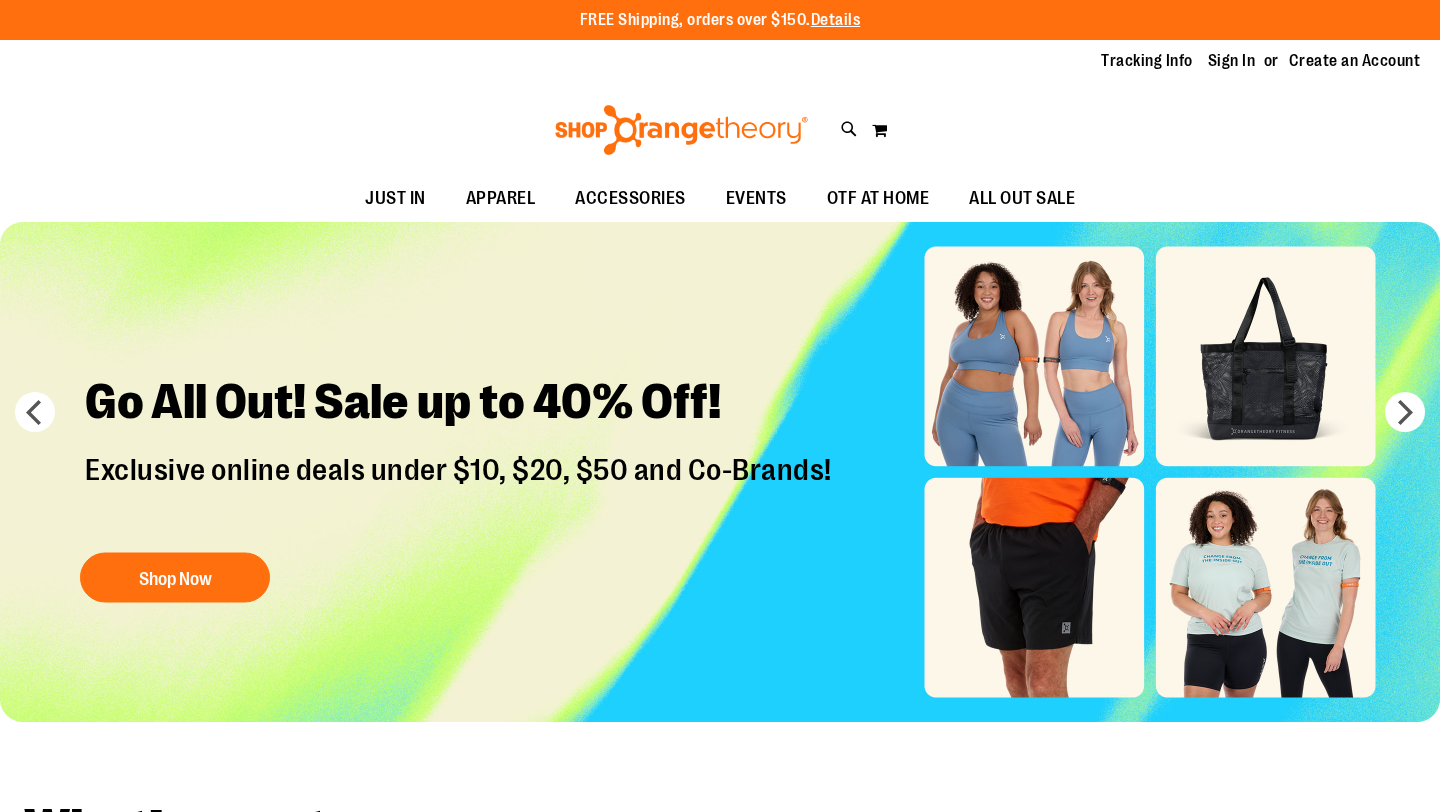 scroll, scrollTop: 0, scrollLeft: 0, axis: both 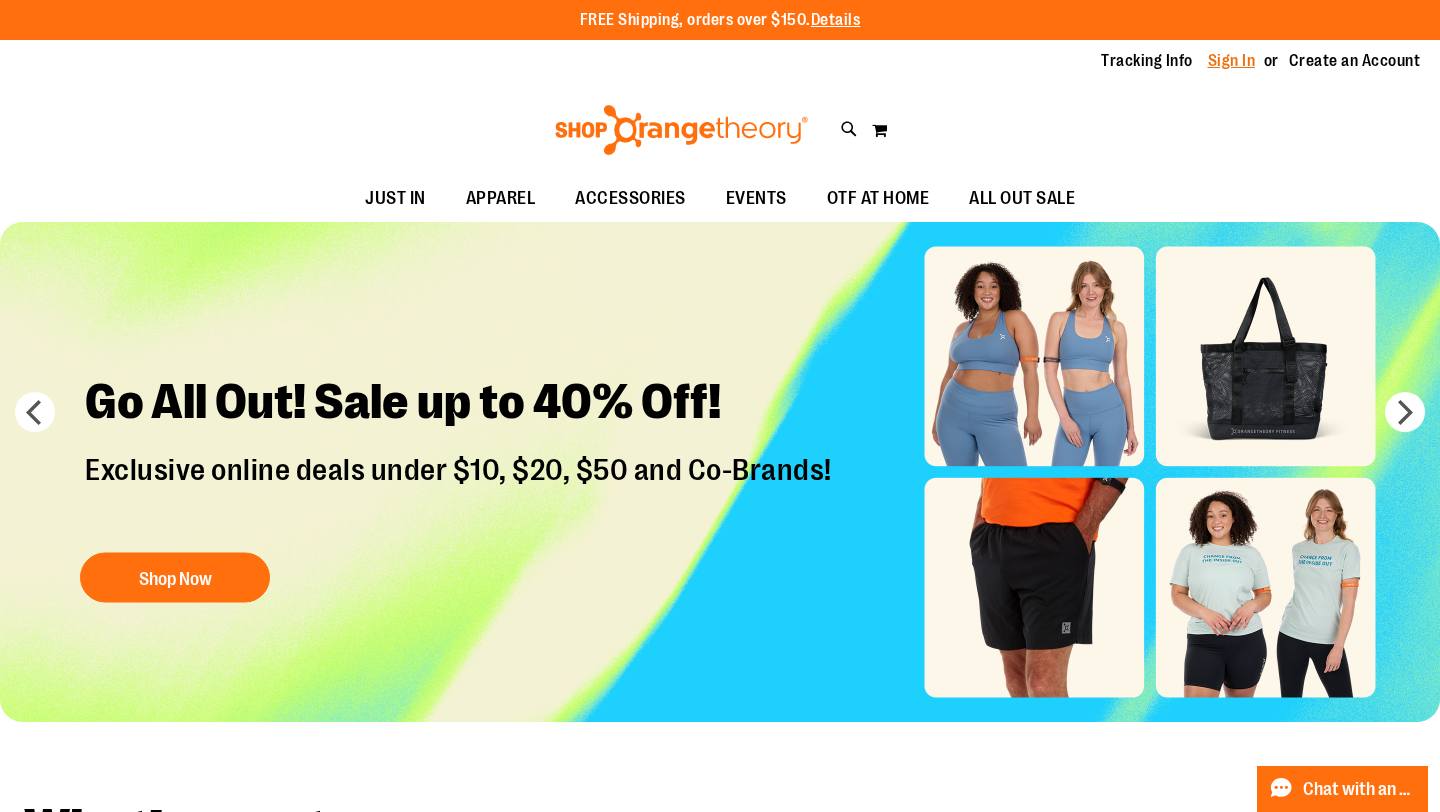 click on "Sign In" at bounding box center (1232, 61) 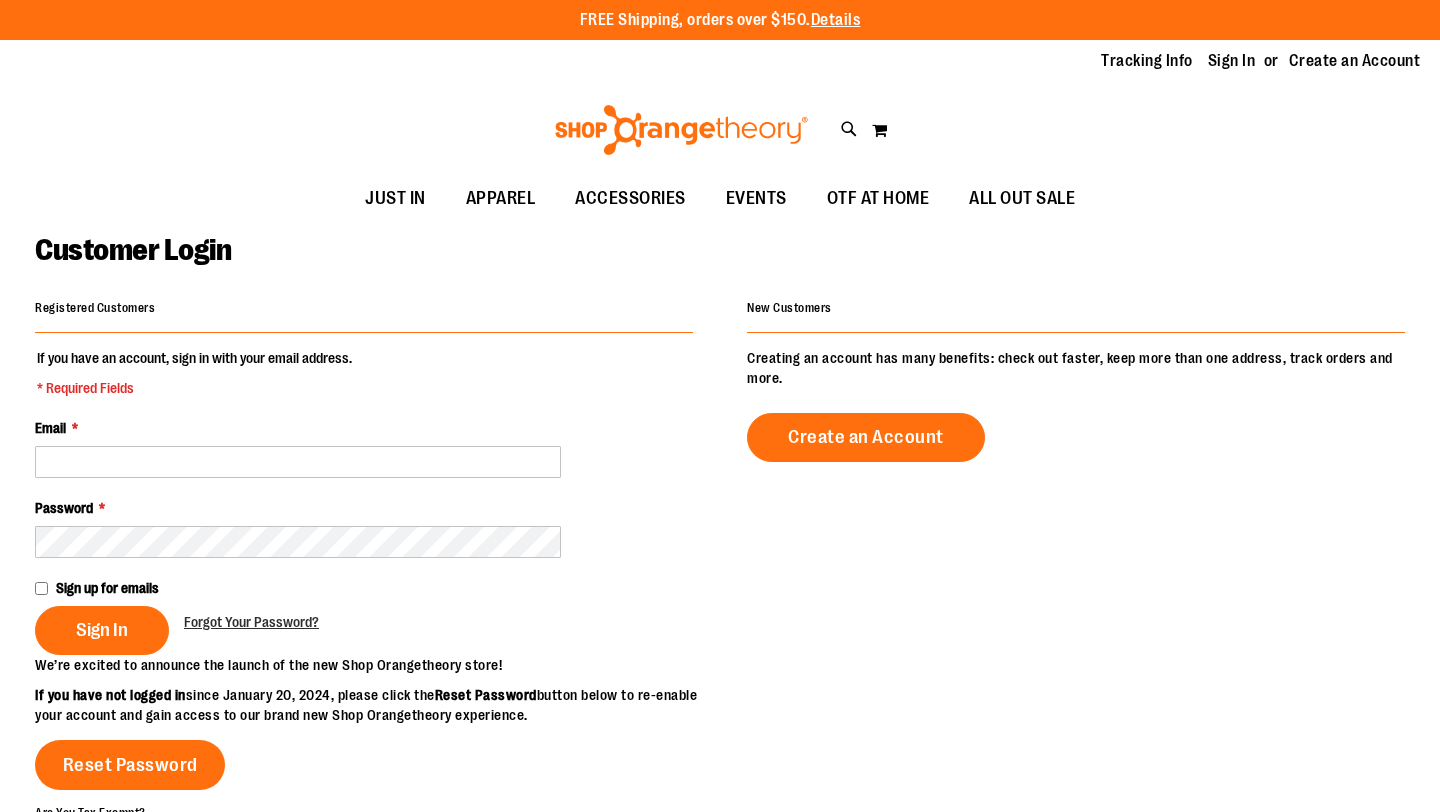 scroll, scrollTop: 0, scrollLeft: 0, axis: both 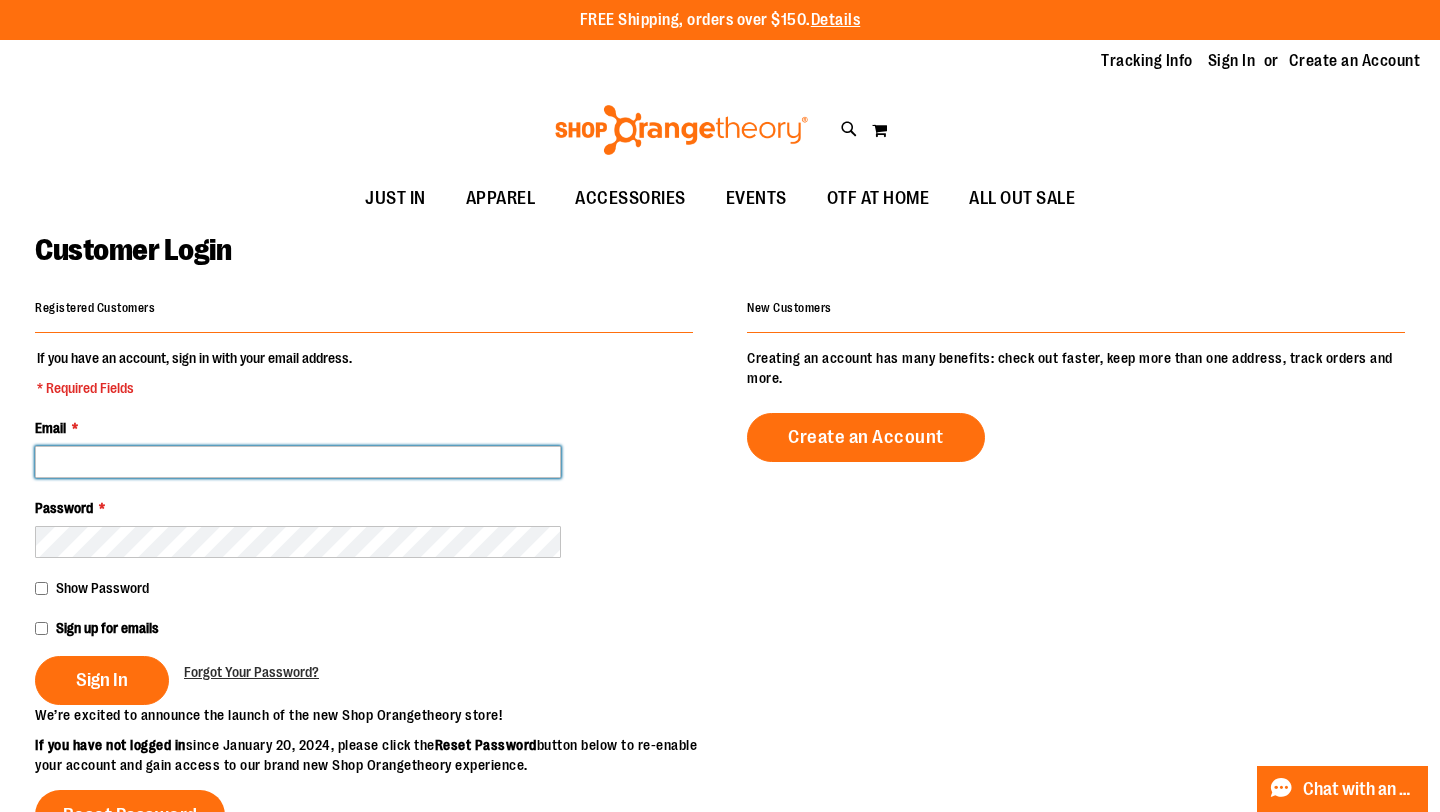 click on "Email *" at bounding box center [298, 462] 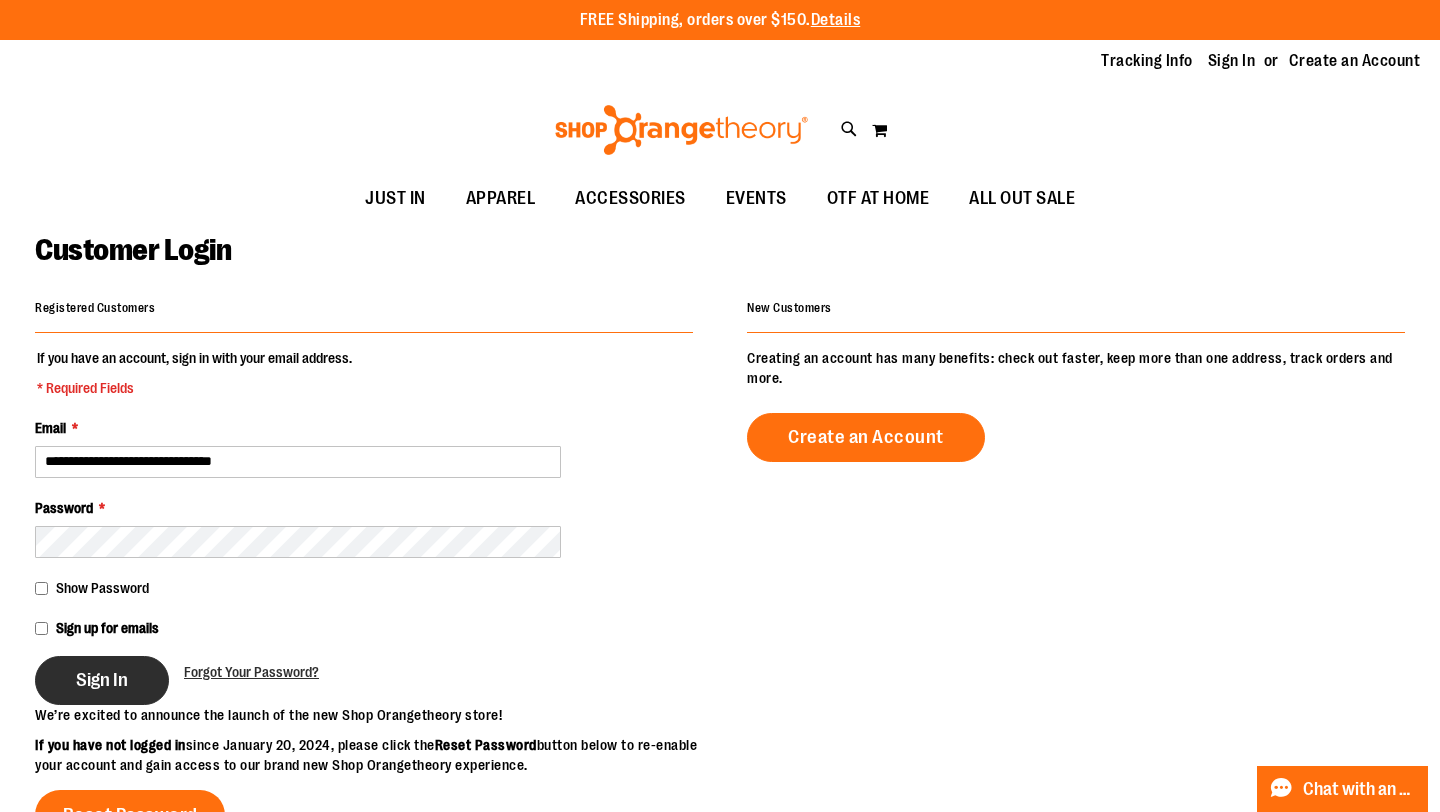click on "Sign In" at bounding box center [102, 680] 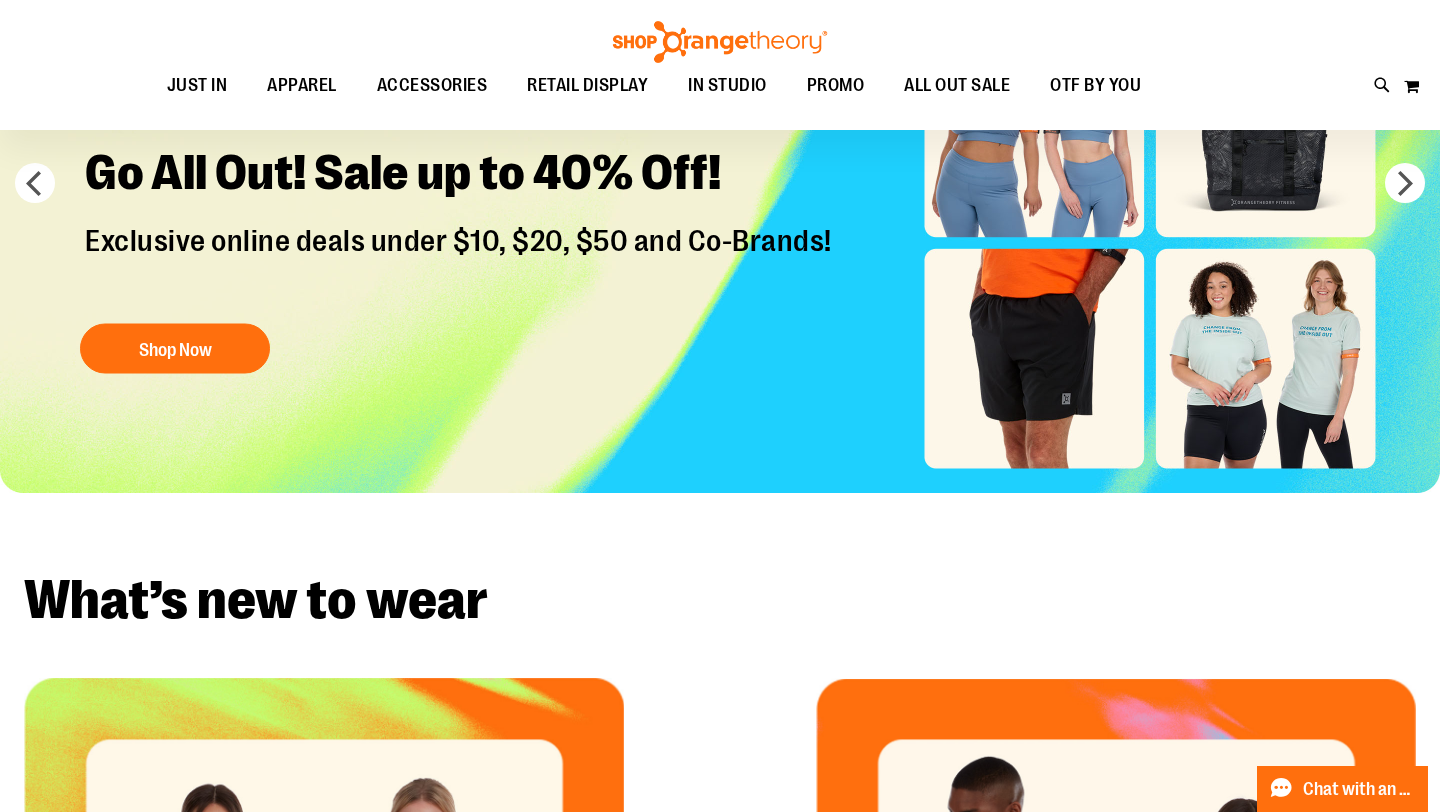 scroll, scrollTop: 264, scrollLeft: 0, axis: vertical 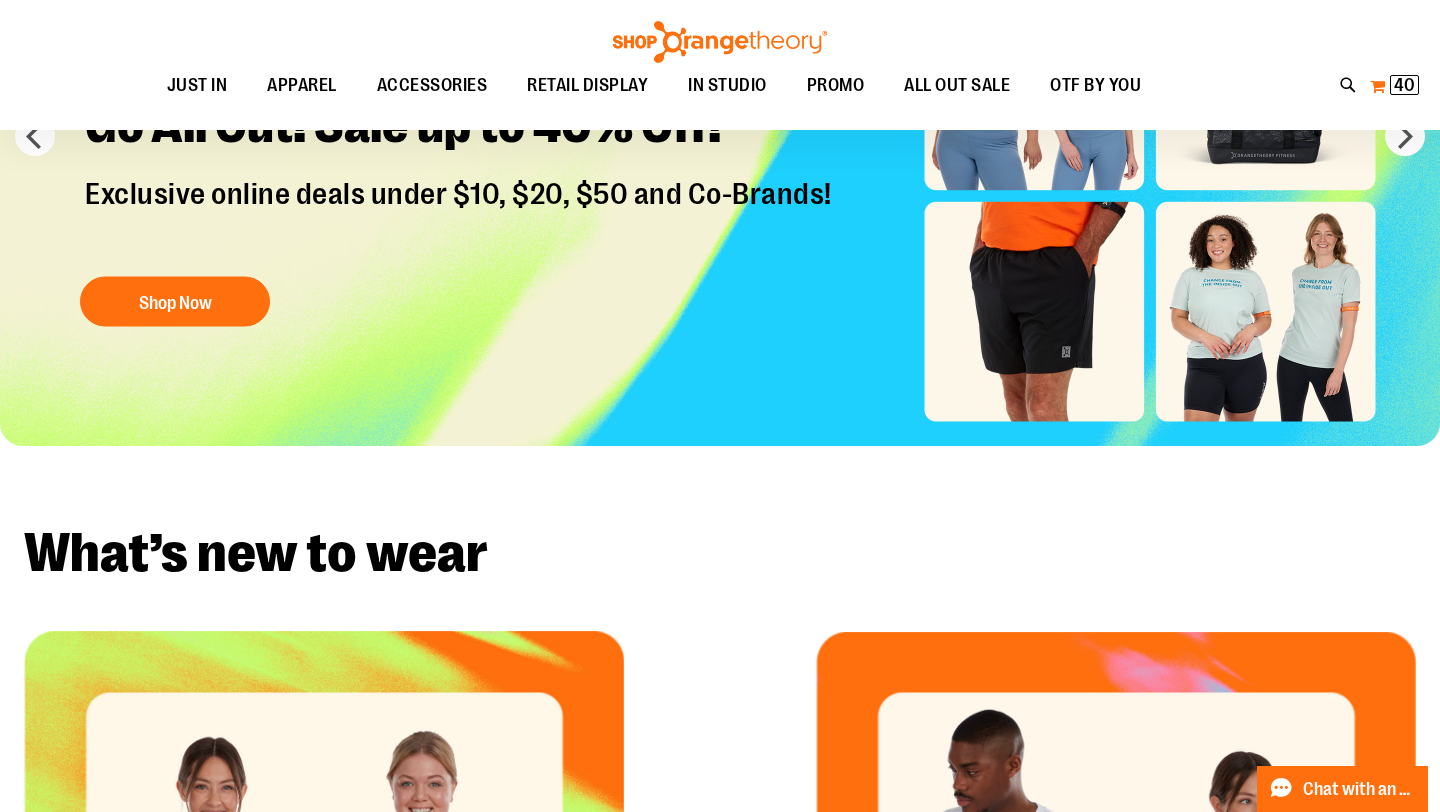 click on "40" at bounding box center (1404, 85) 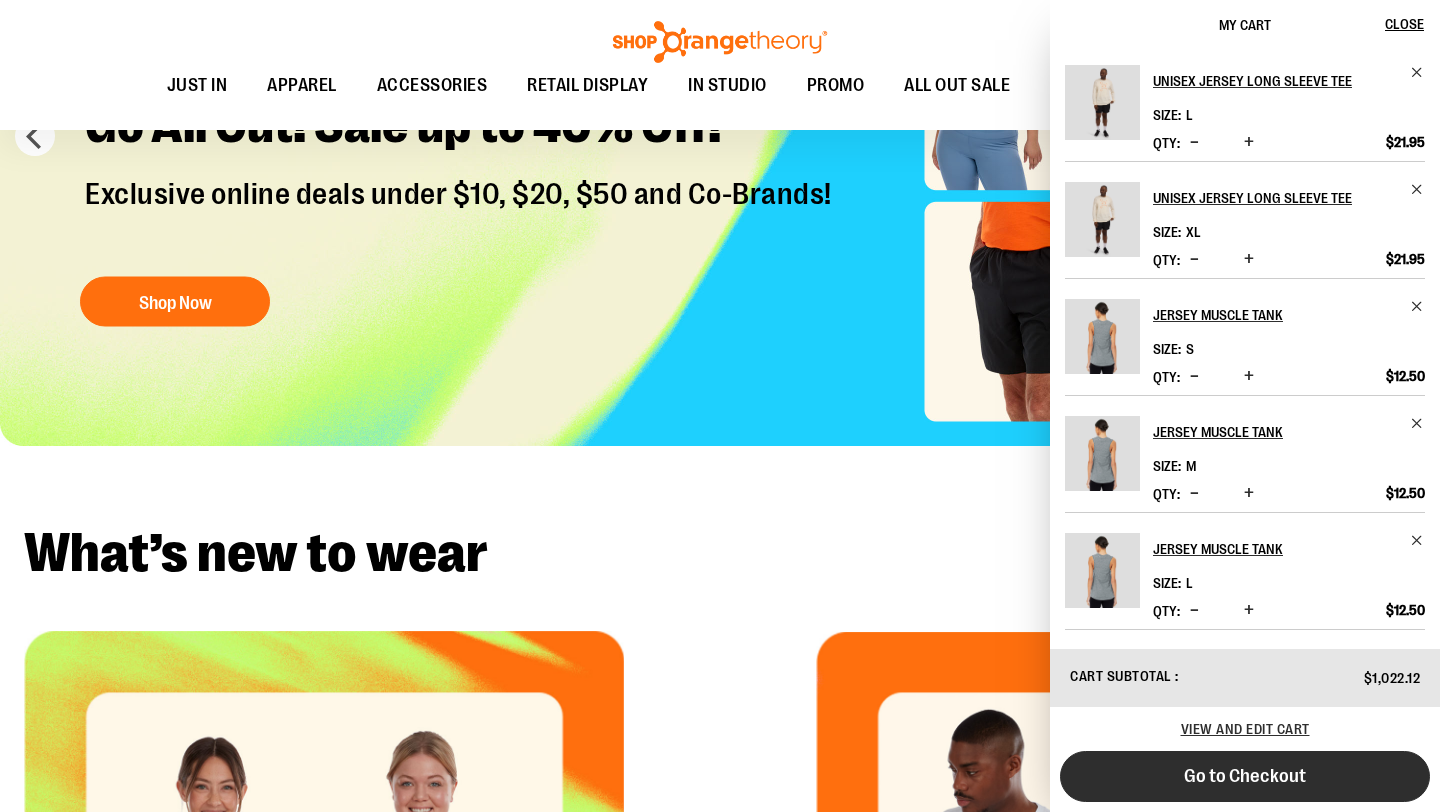 click on "Go to Checkout" at bounding box center [1245, 776] 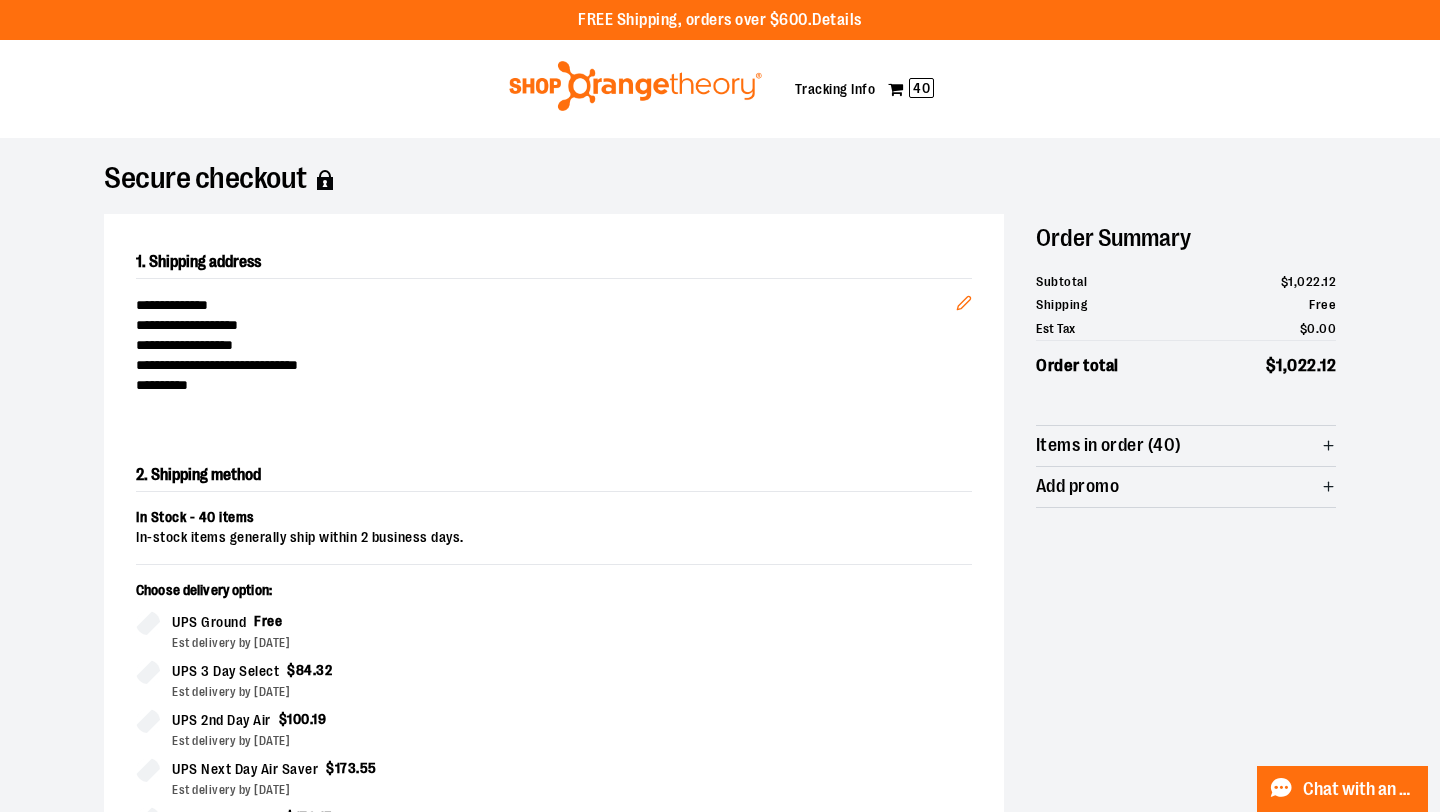 scroll, scrollTop: 0, scrollLeft: 0, axis: both 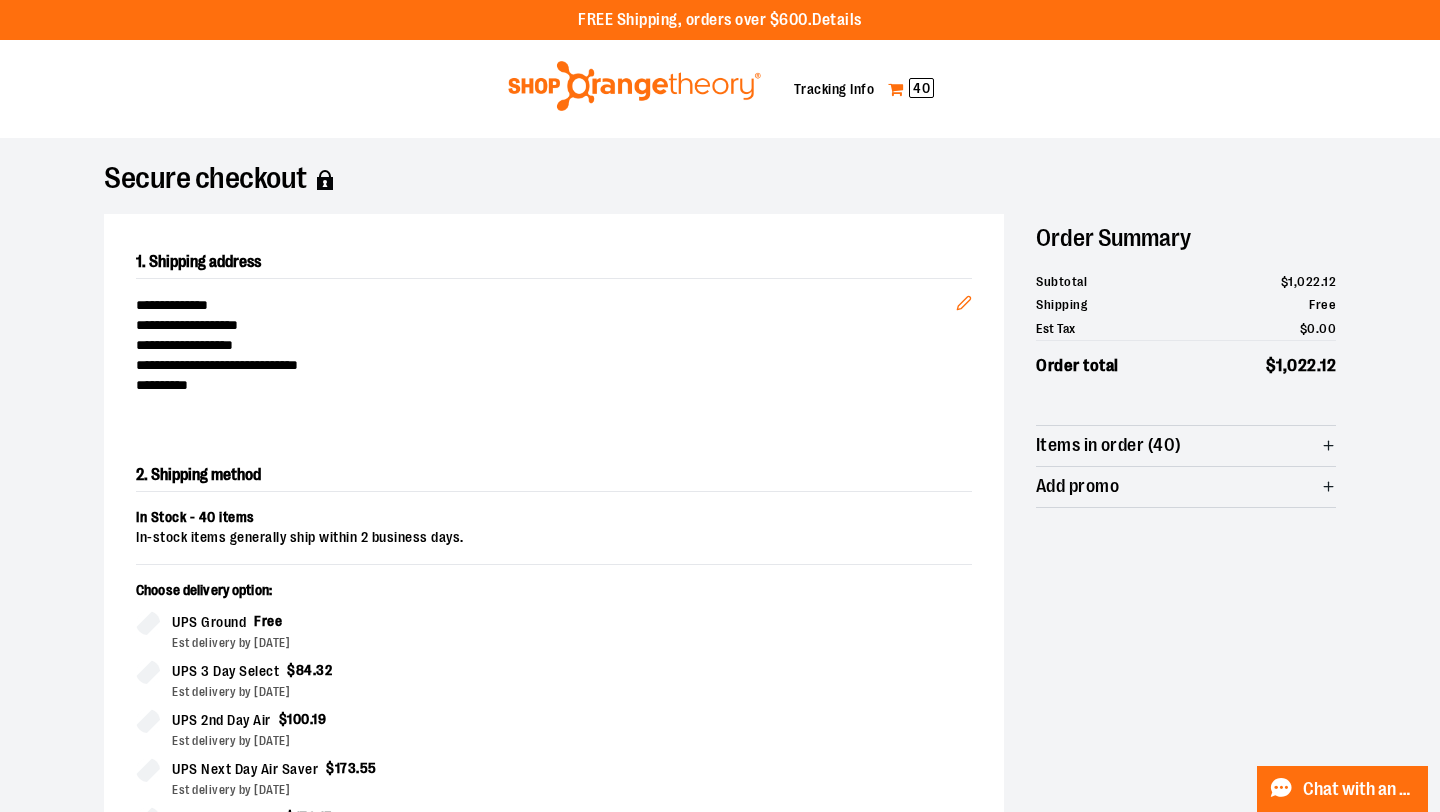 click on "40" at bounding box center (921, 88) 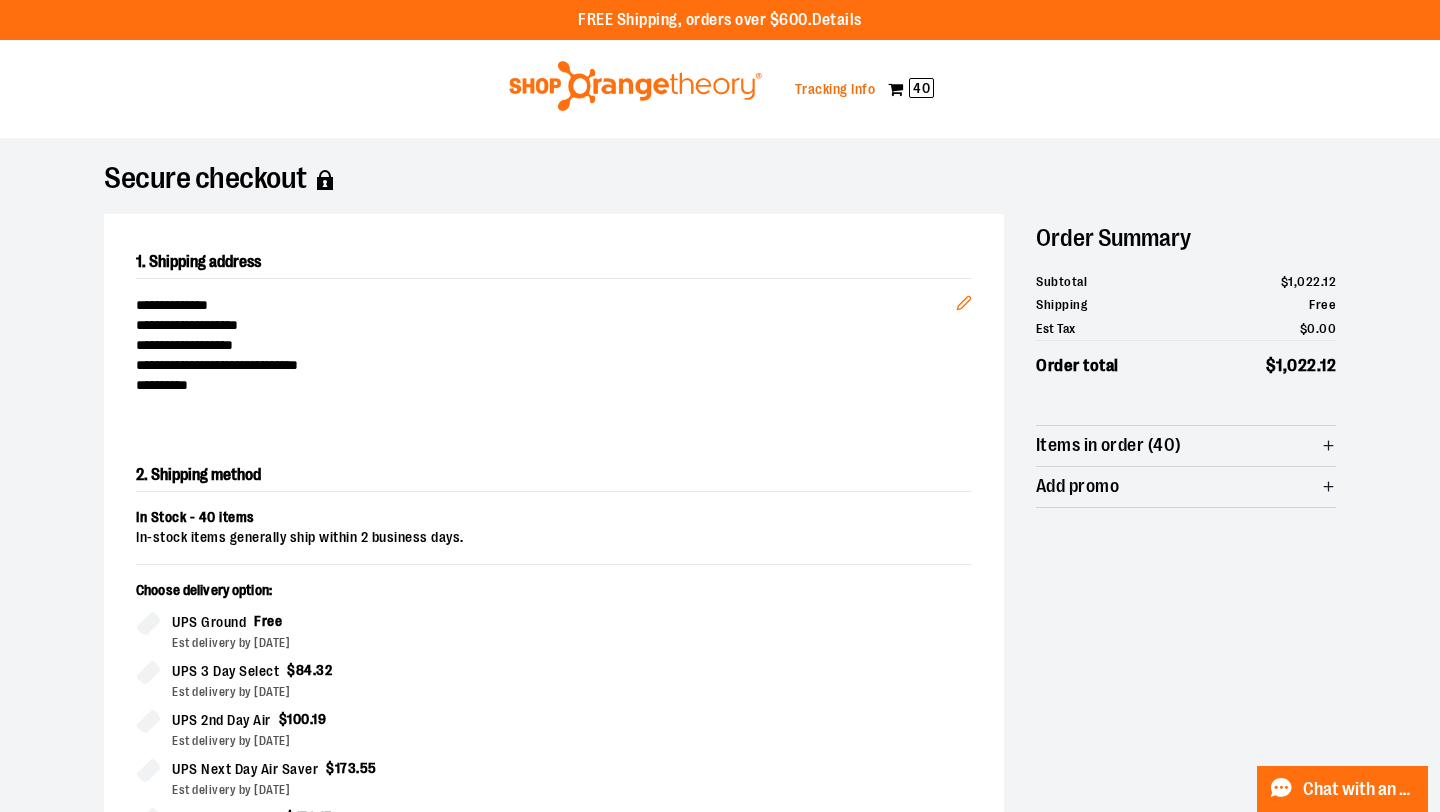 click on "Tracking Info" at bounding box center (835, 89) 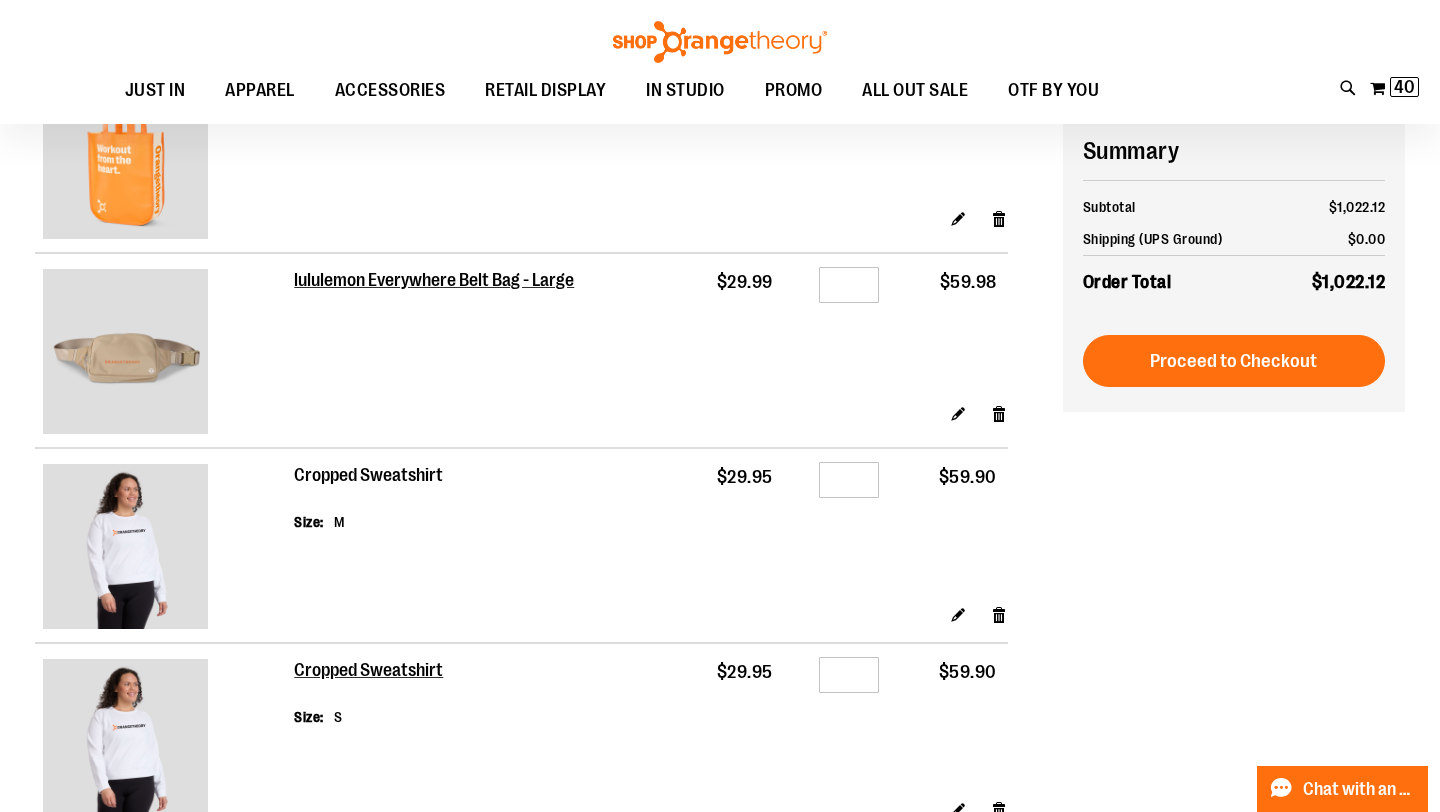 scroll, scrollTop: 286, scrollLeft: 0, axis: vertical 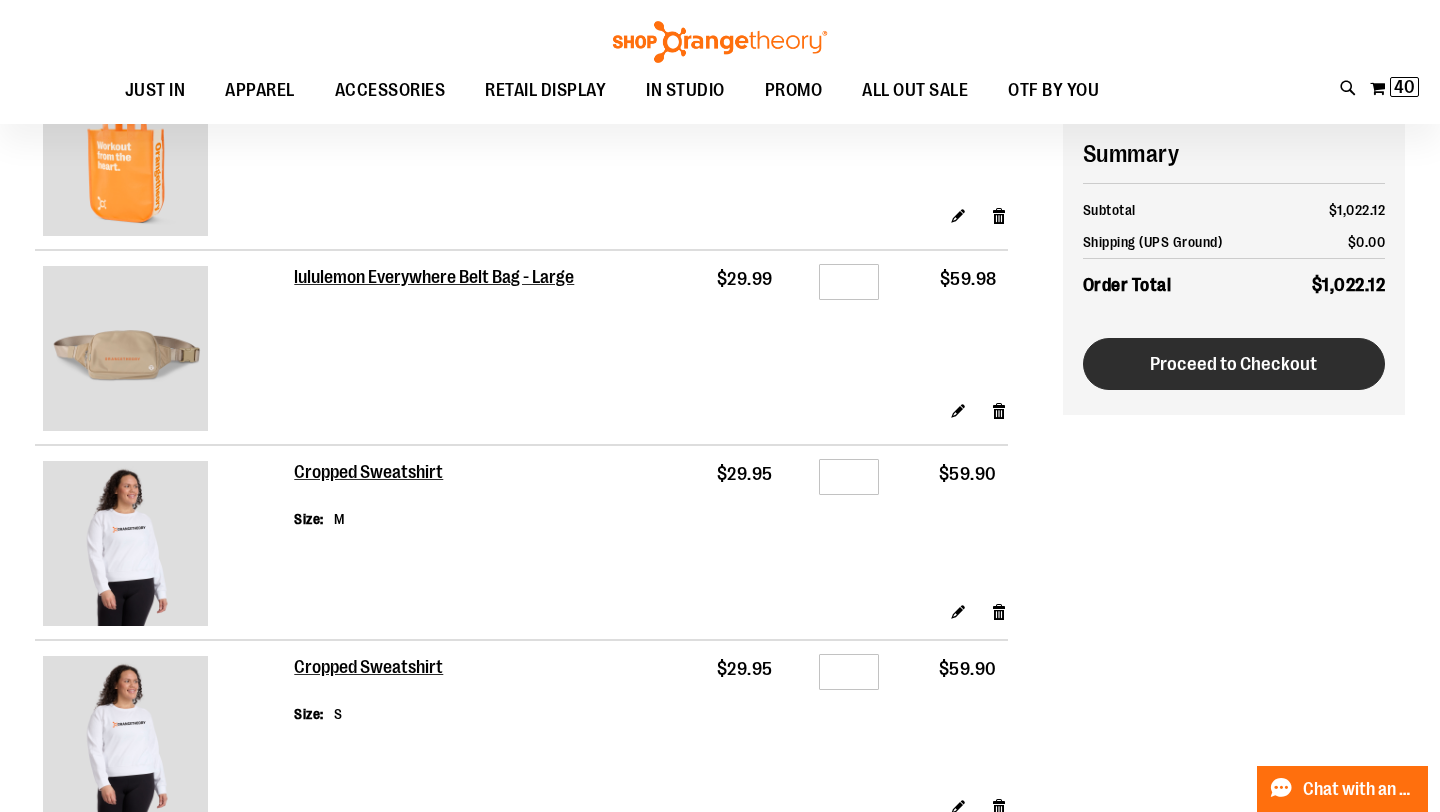 click on "Proceed to Checkout" at bounding box center [1234, 364] 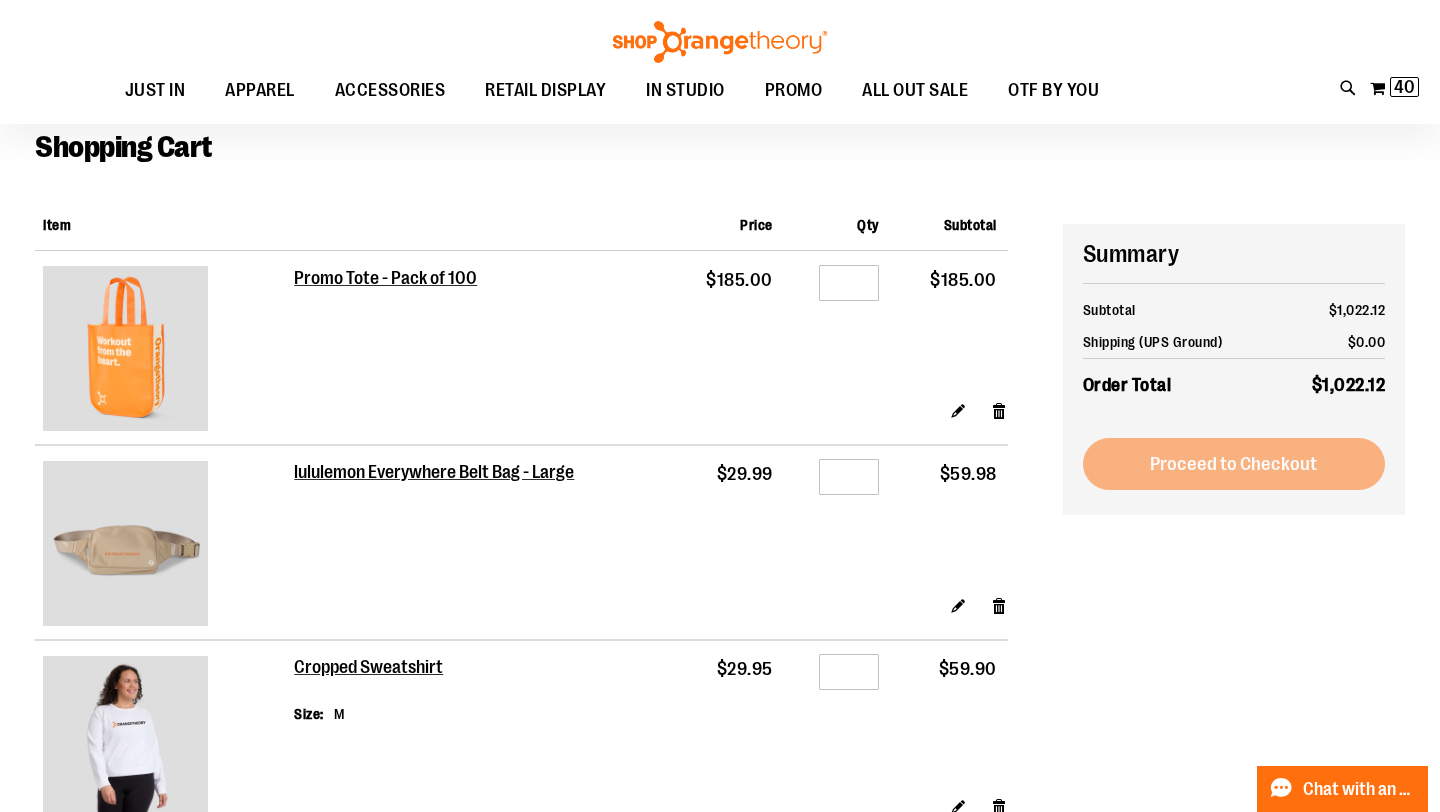 scroll, scrollTop: 0, scrollLeft: 0, axis: both 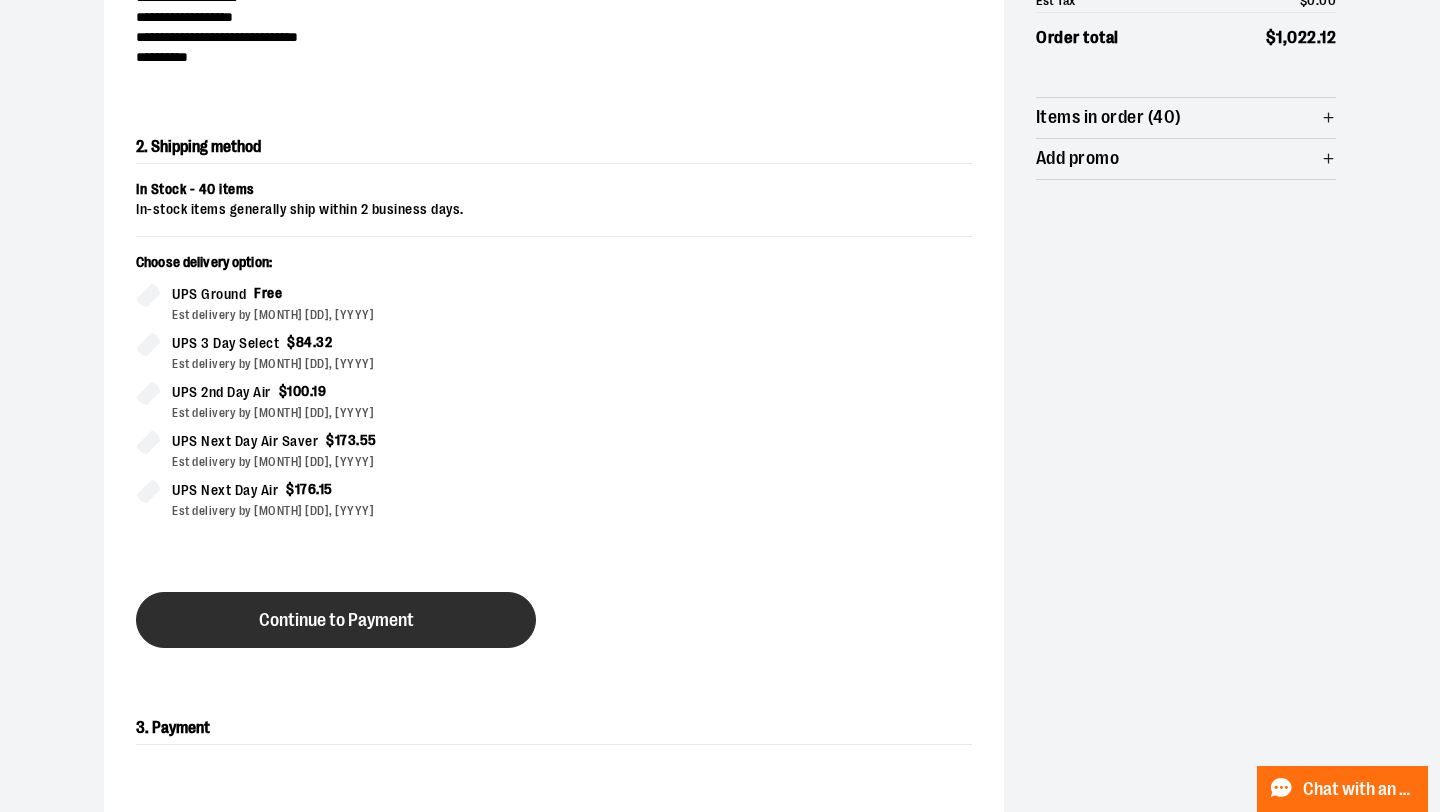 click on "Continue to Payment" at bounding box center (336, 620) 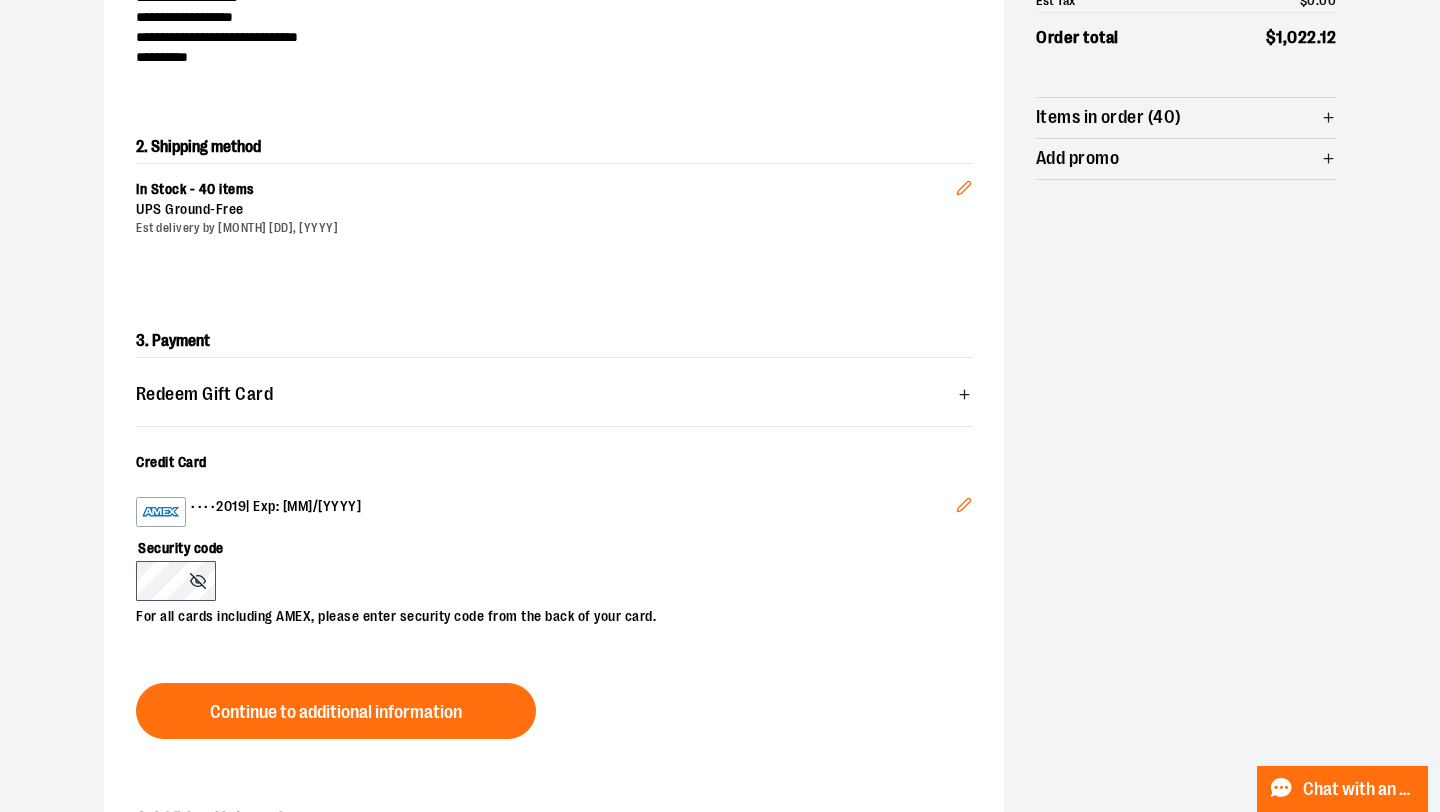 click on "••••  2019  | Exp:   09/2027" at bounding box center [546, 512] 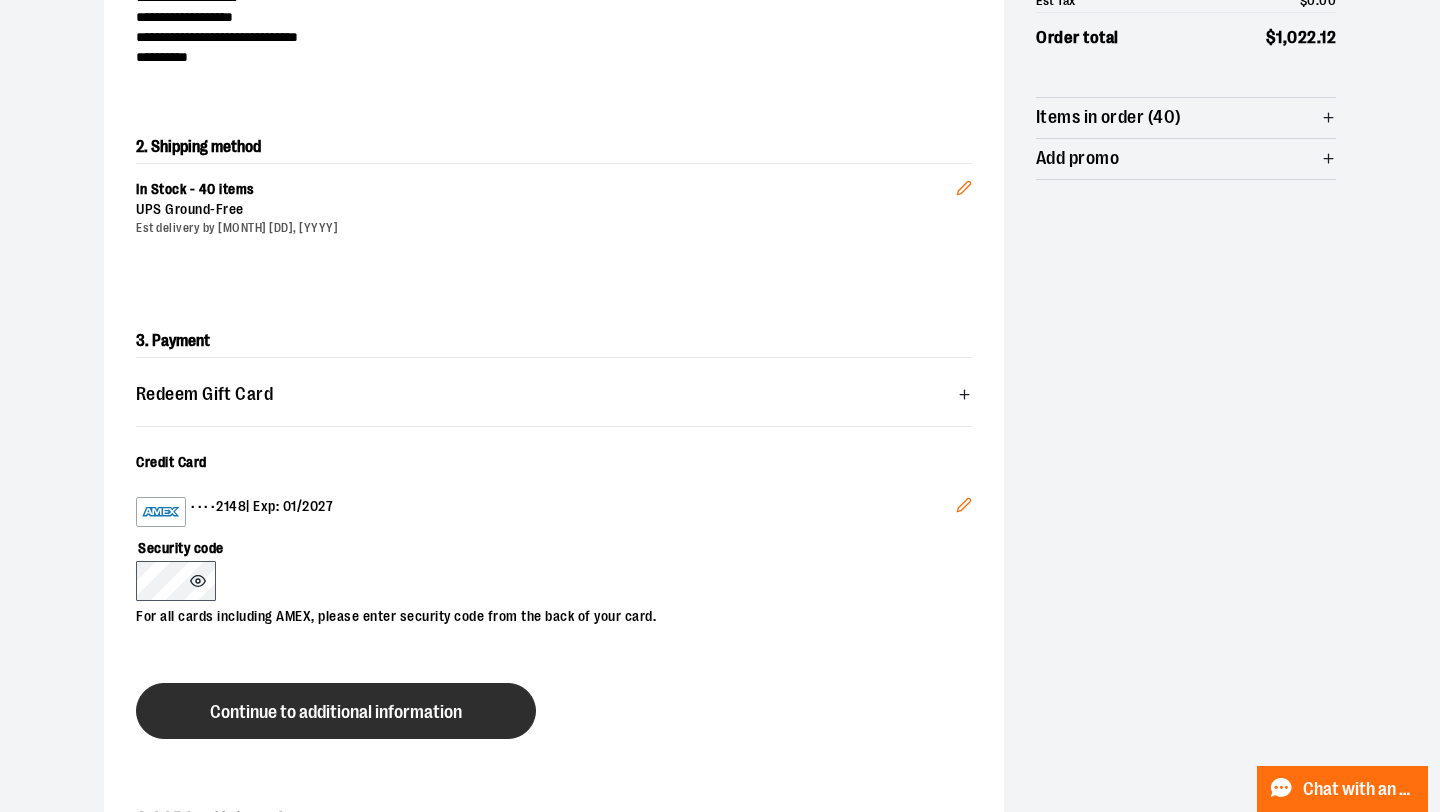 click on "Continue to additional information" at bounding box center [336, 712] 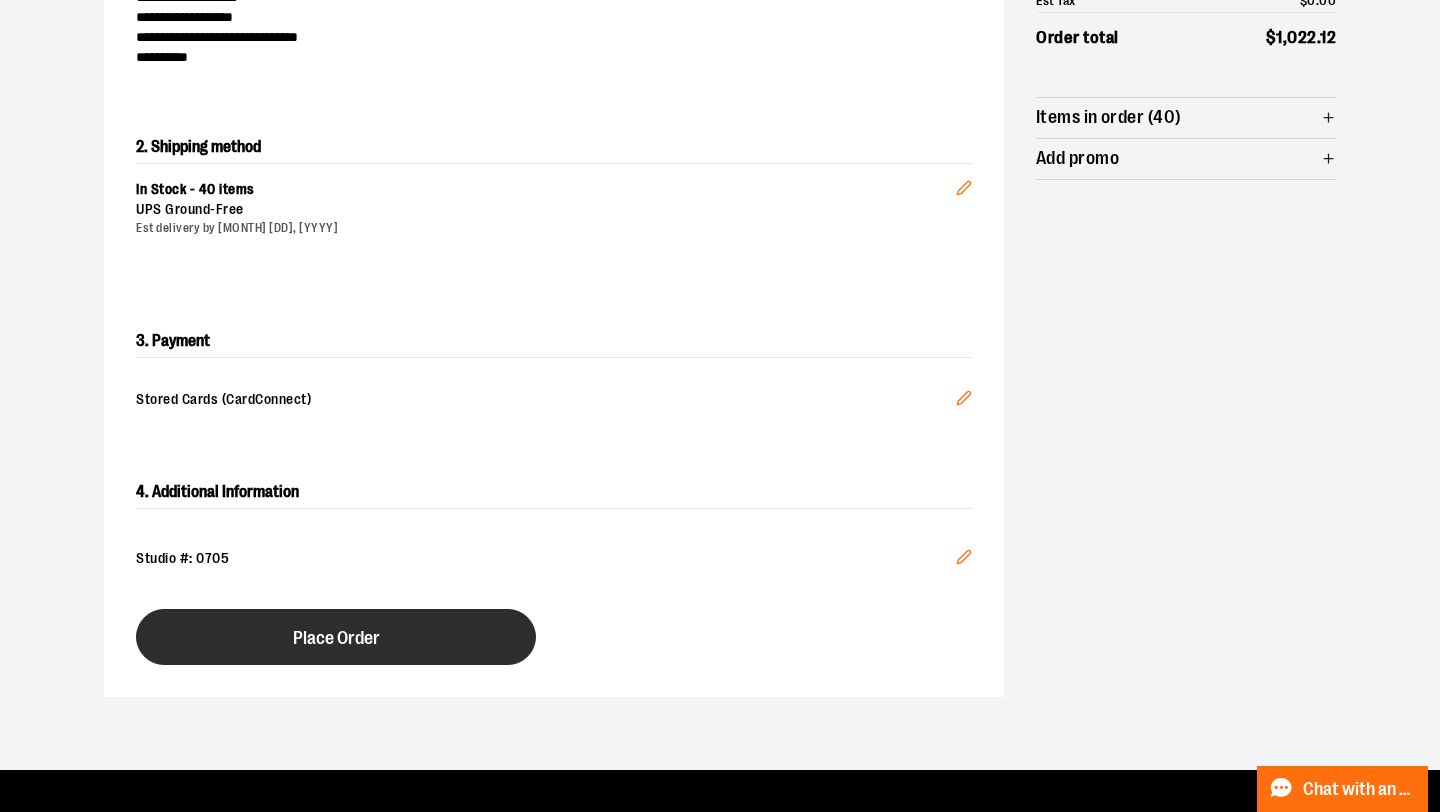 click on "Place Order" at bounding box center [336, 638] 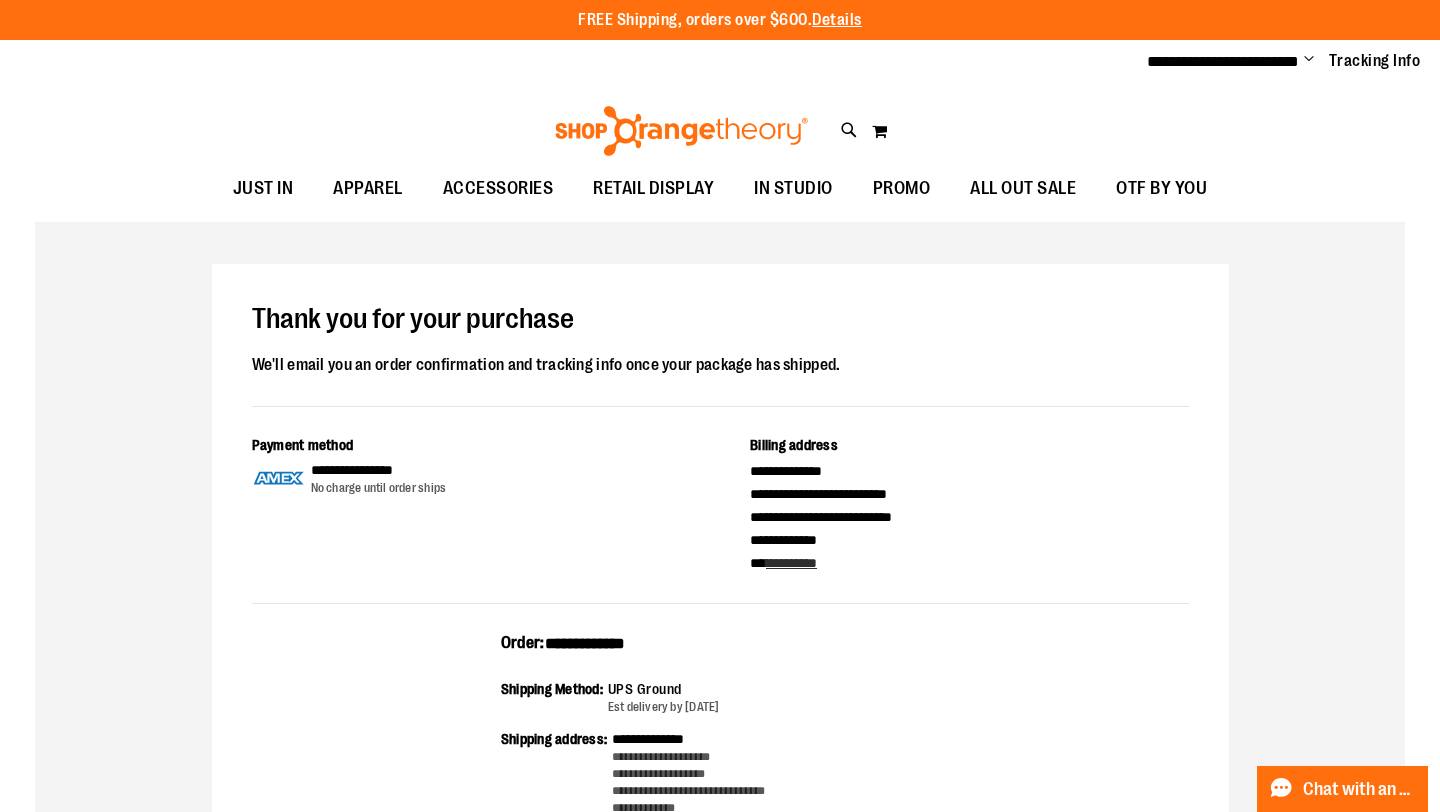 scroll, scrollTop: 0, scrollLeft: 0, axis: both 